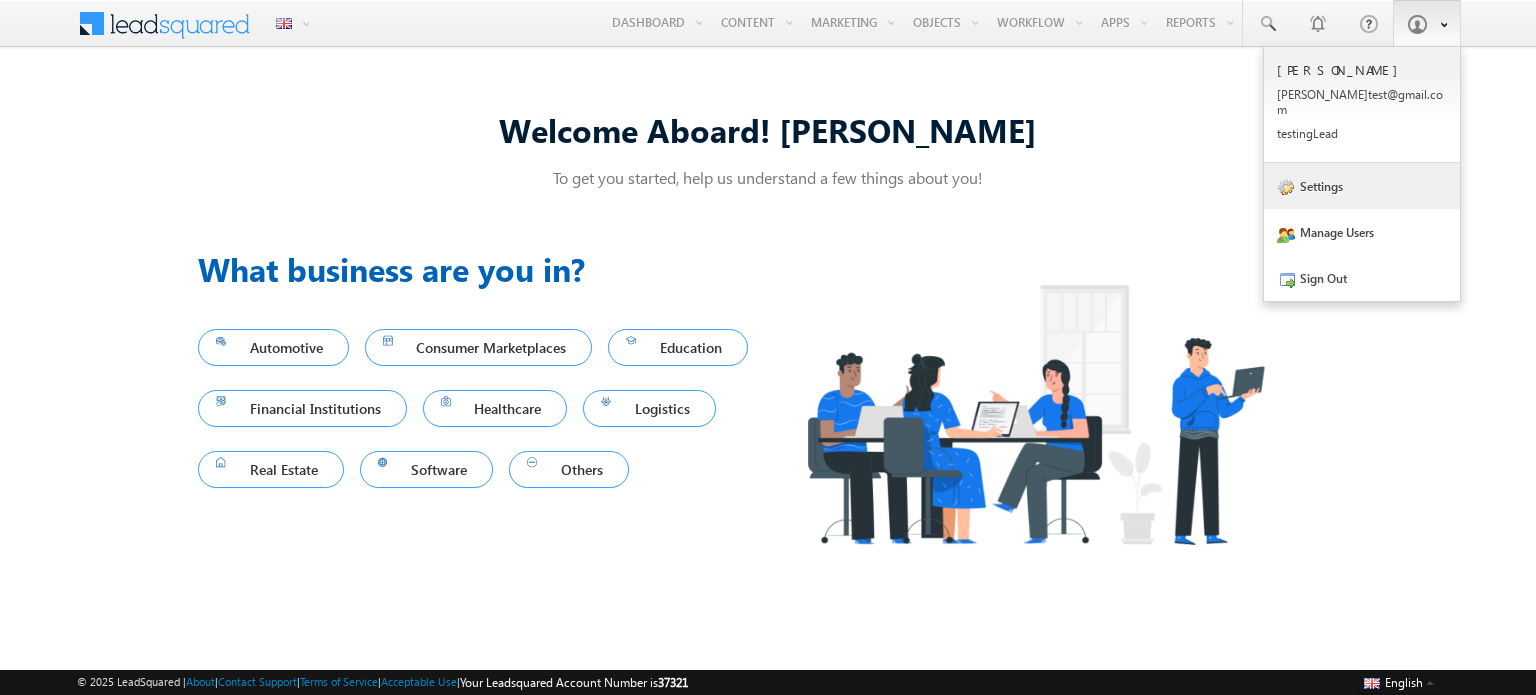 scroll, scrollTop: 0, scrollLeft: 0, axis: both 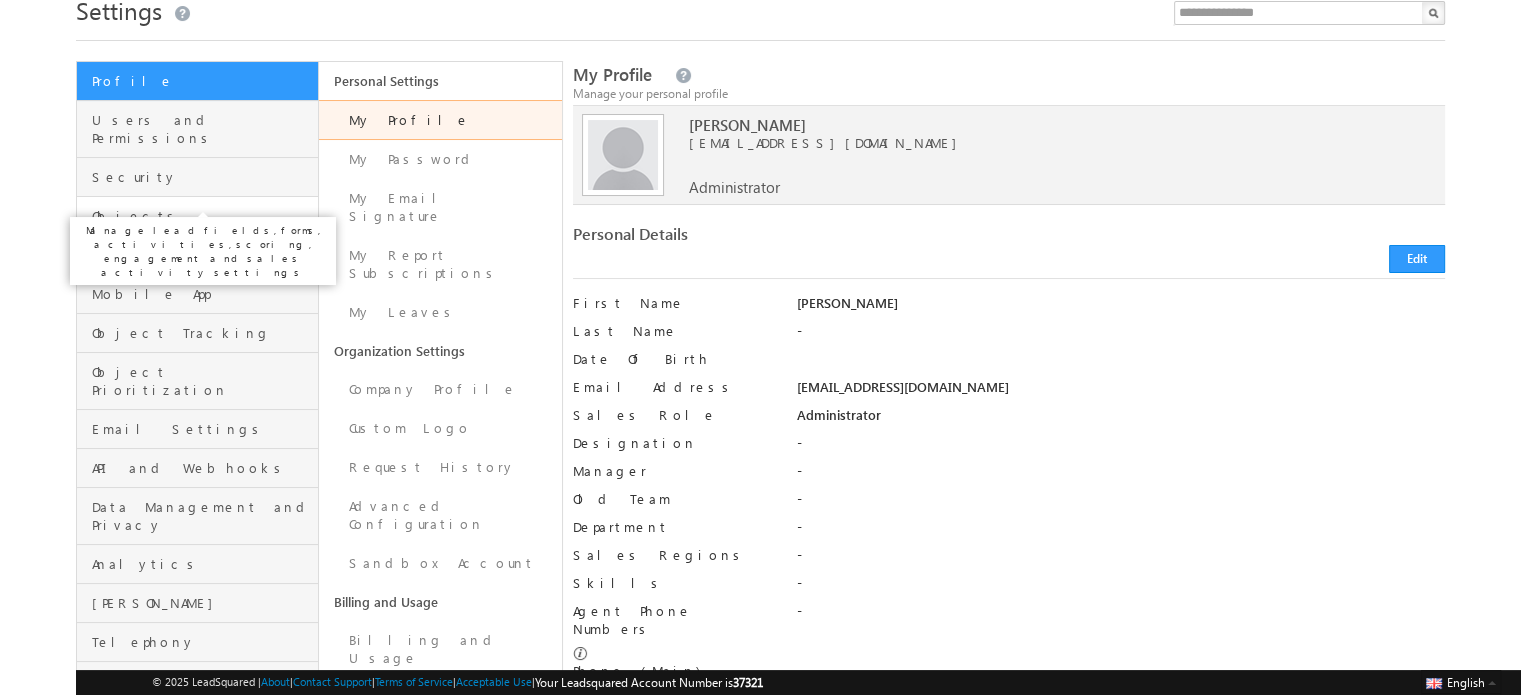 click on "Objects" at bounding box center [202, 216] 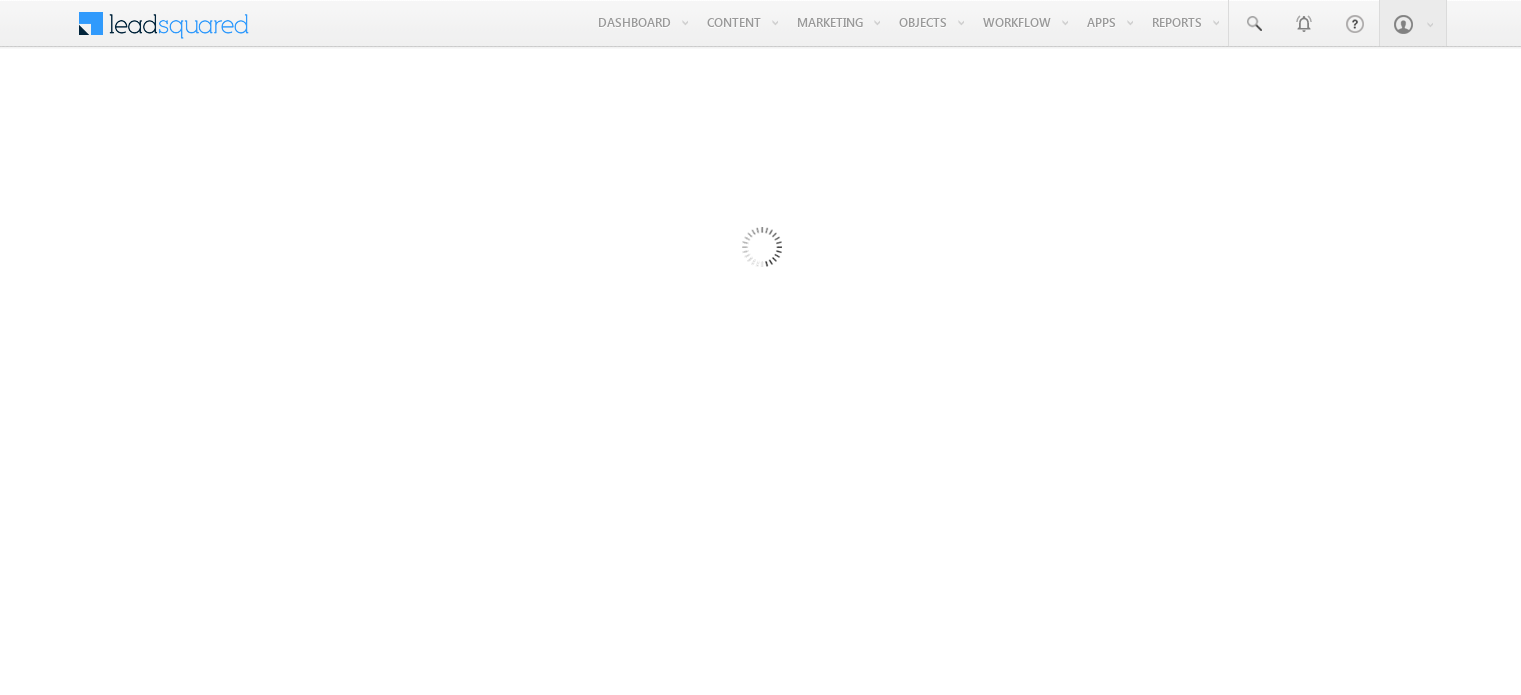 scroll, scrollTop: 0, scrollLeft: 0, axis: both 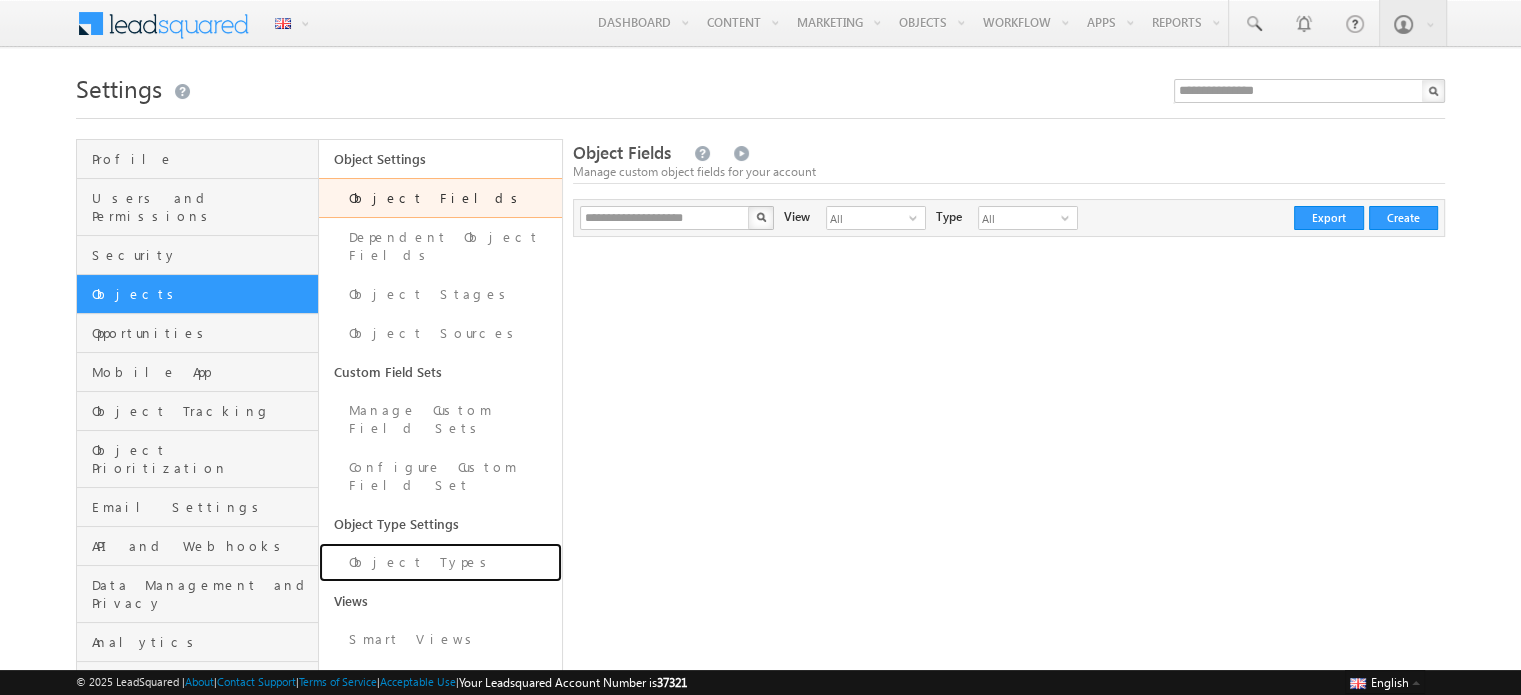 click on "Object Types" at bounding box center [440, 562] 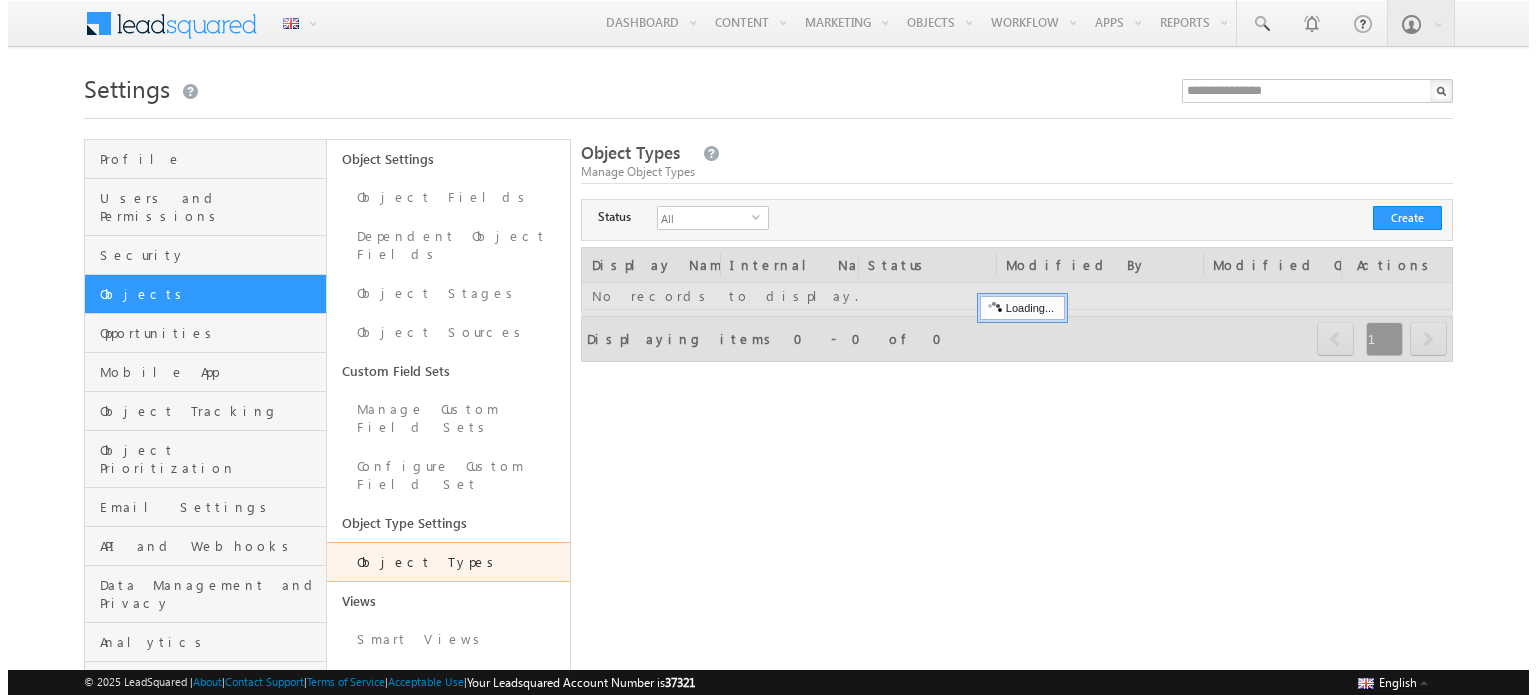 scroll, scrollTop: 0, scrollLeft: 0, axis: both 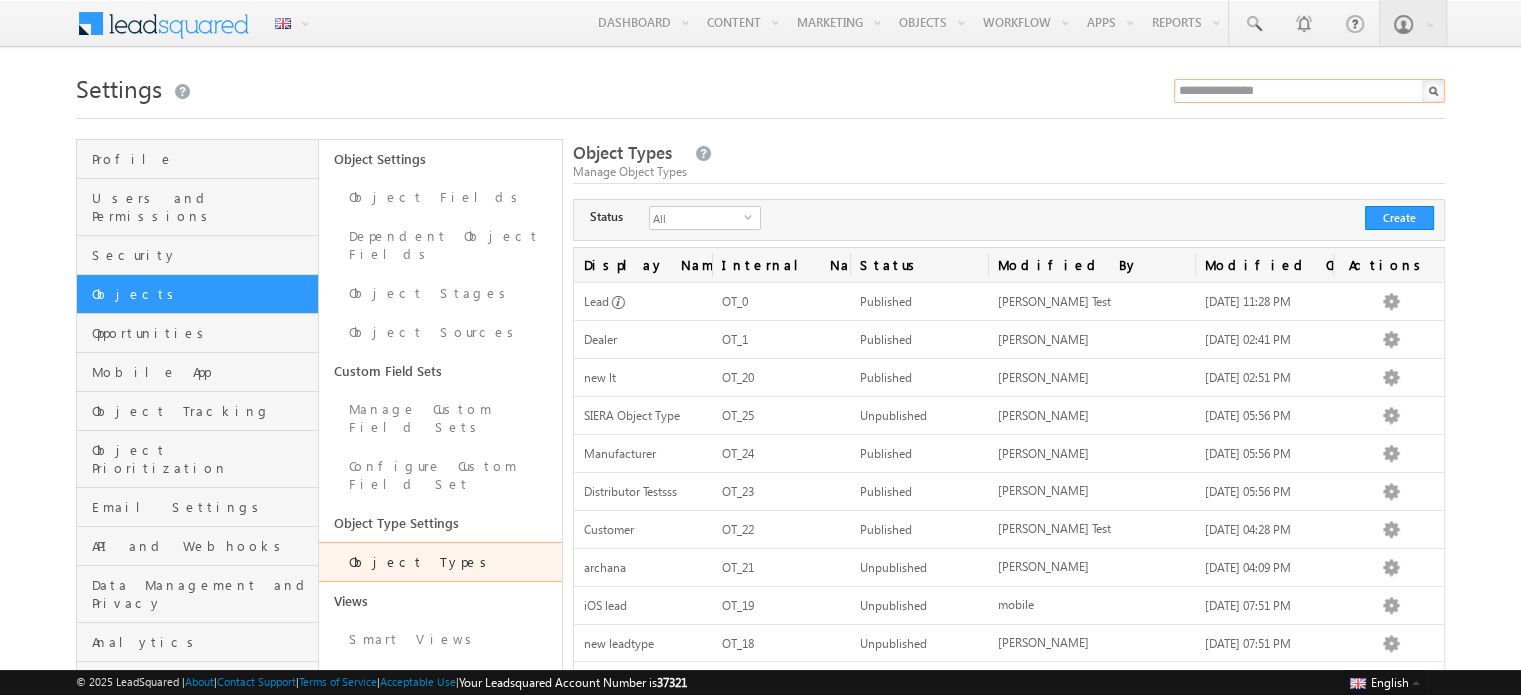 click at bounding box center (1309, 91) 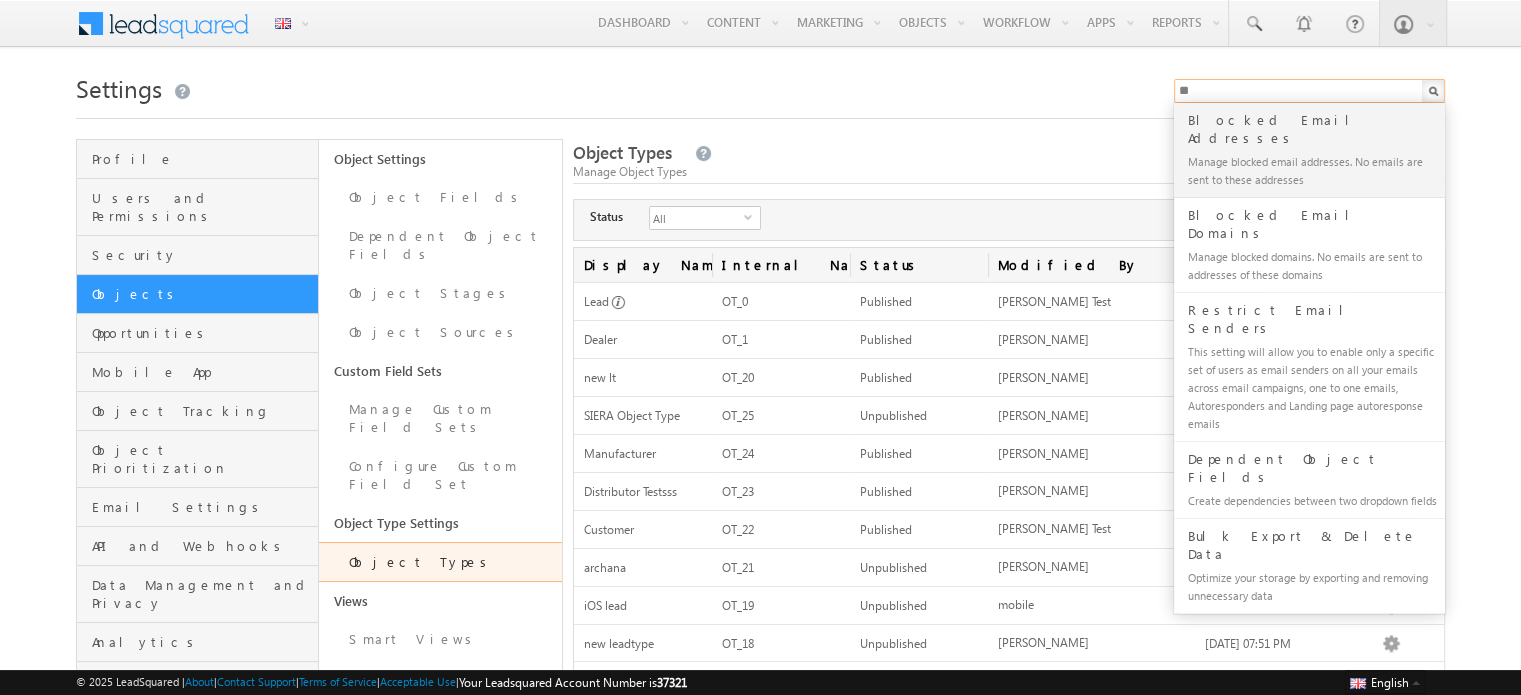 type on "*" 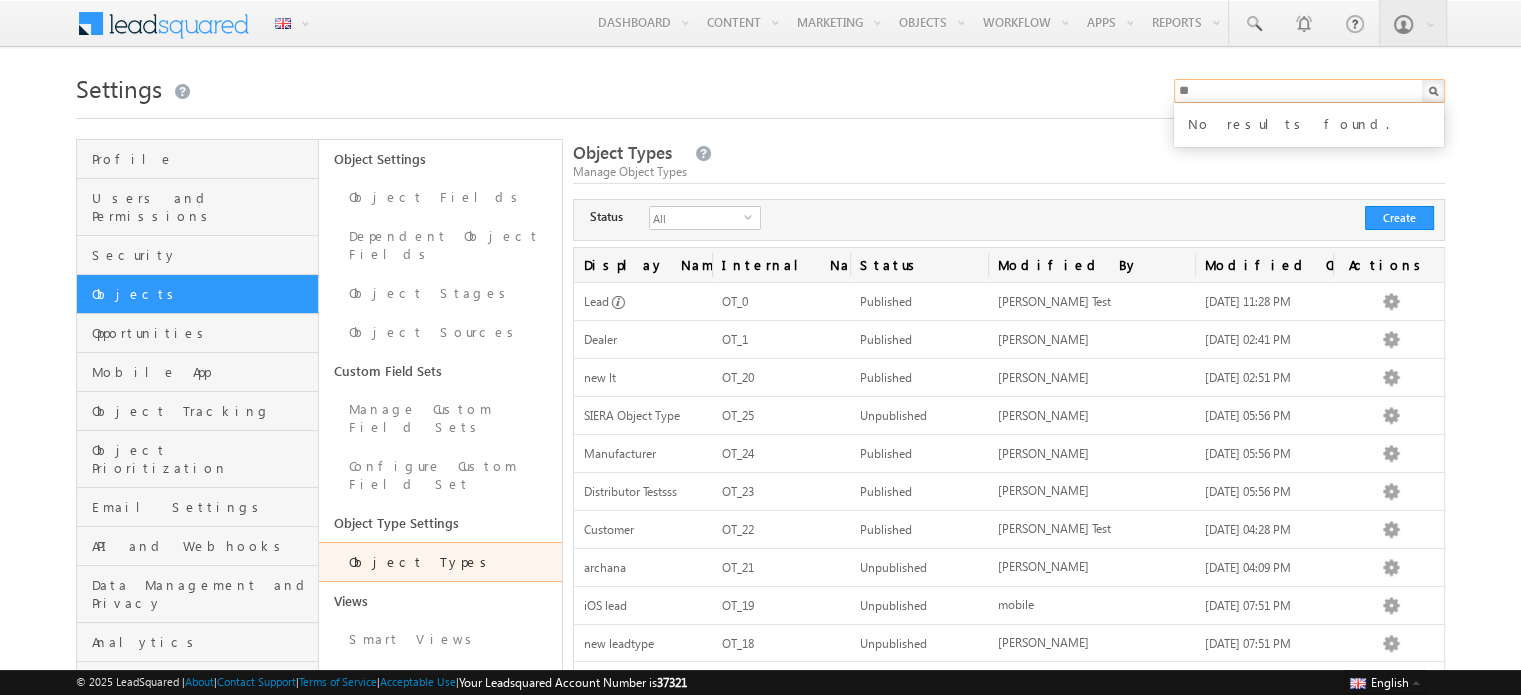 type on "*" 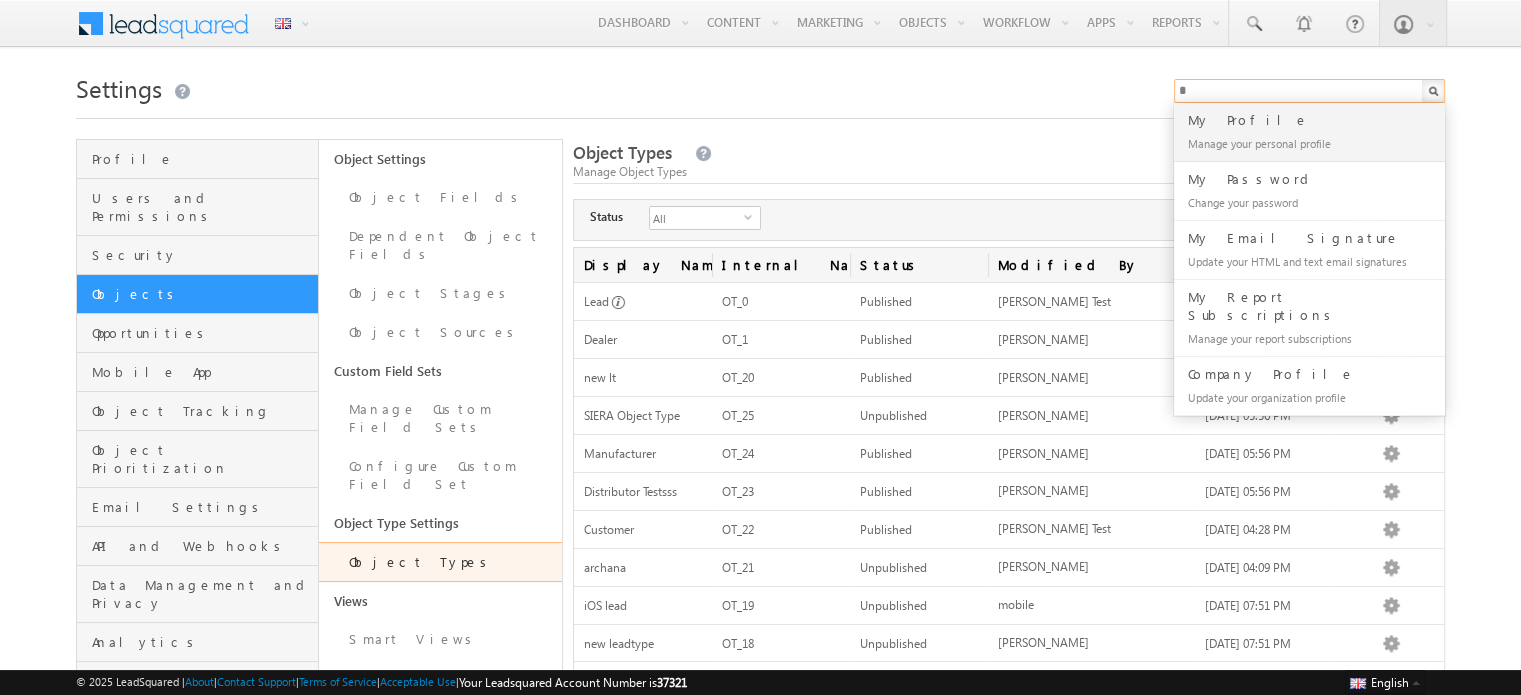 type 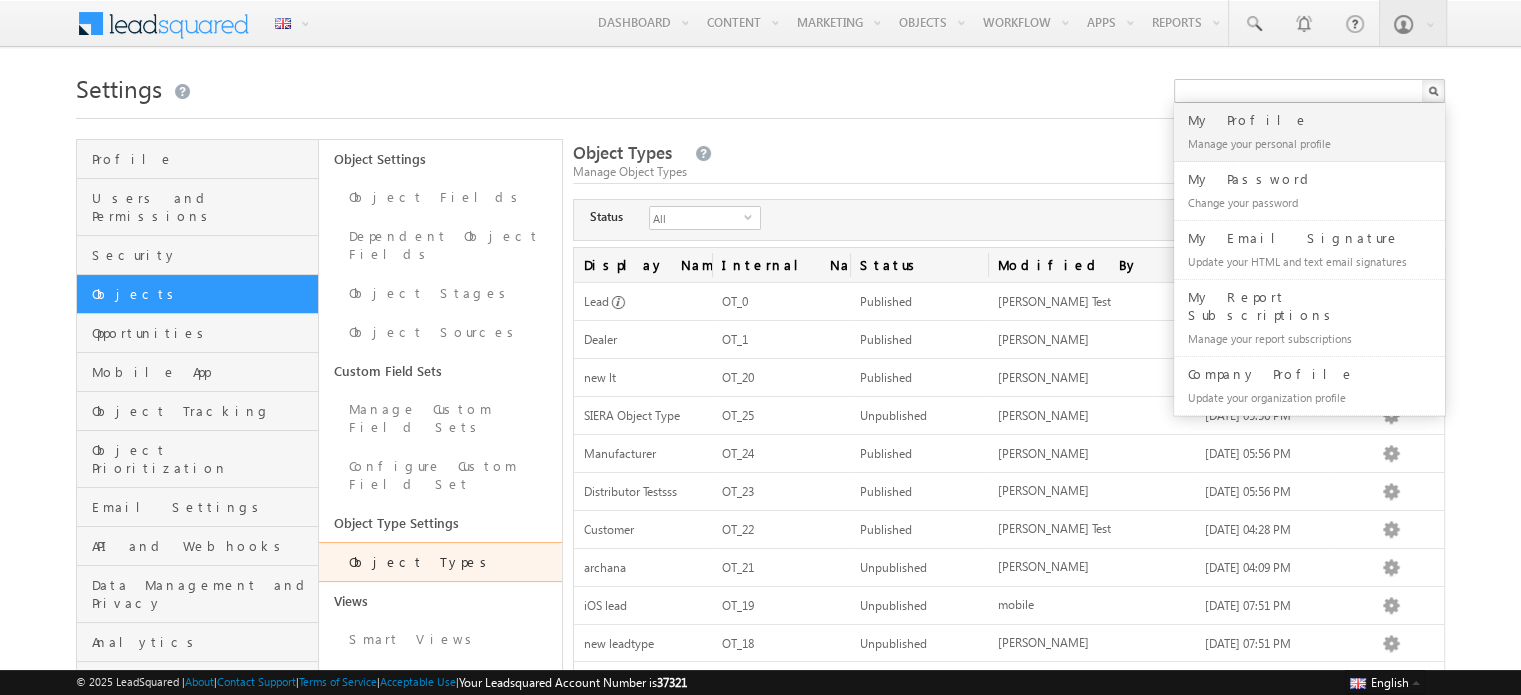 click at bounding box center (760, 112) 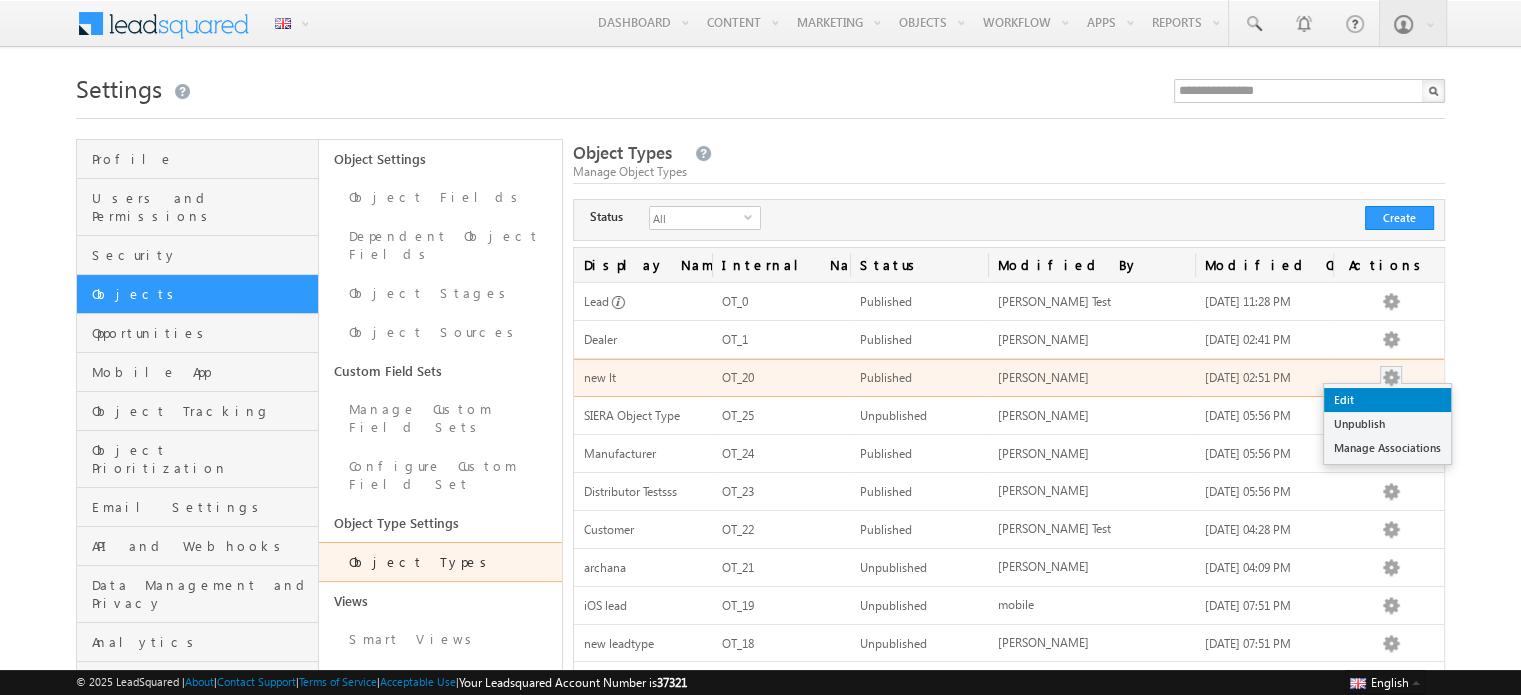 click on "Edit" at bounding box center (1387, 400) 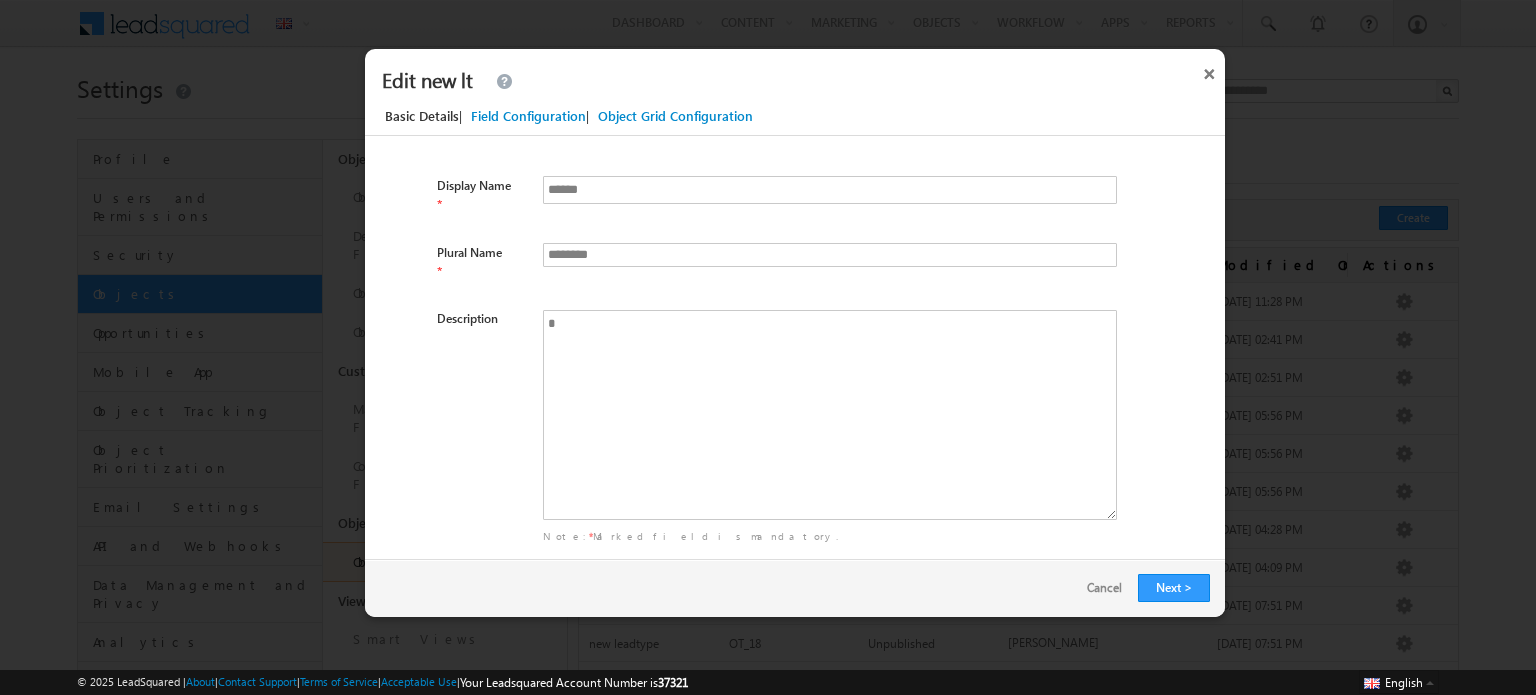 click on "Field Configuration" at bounding box center (528, 116) 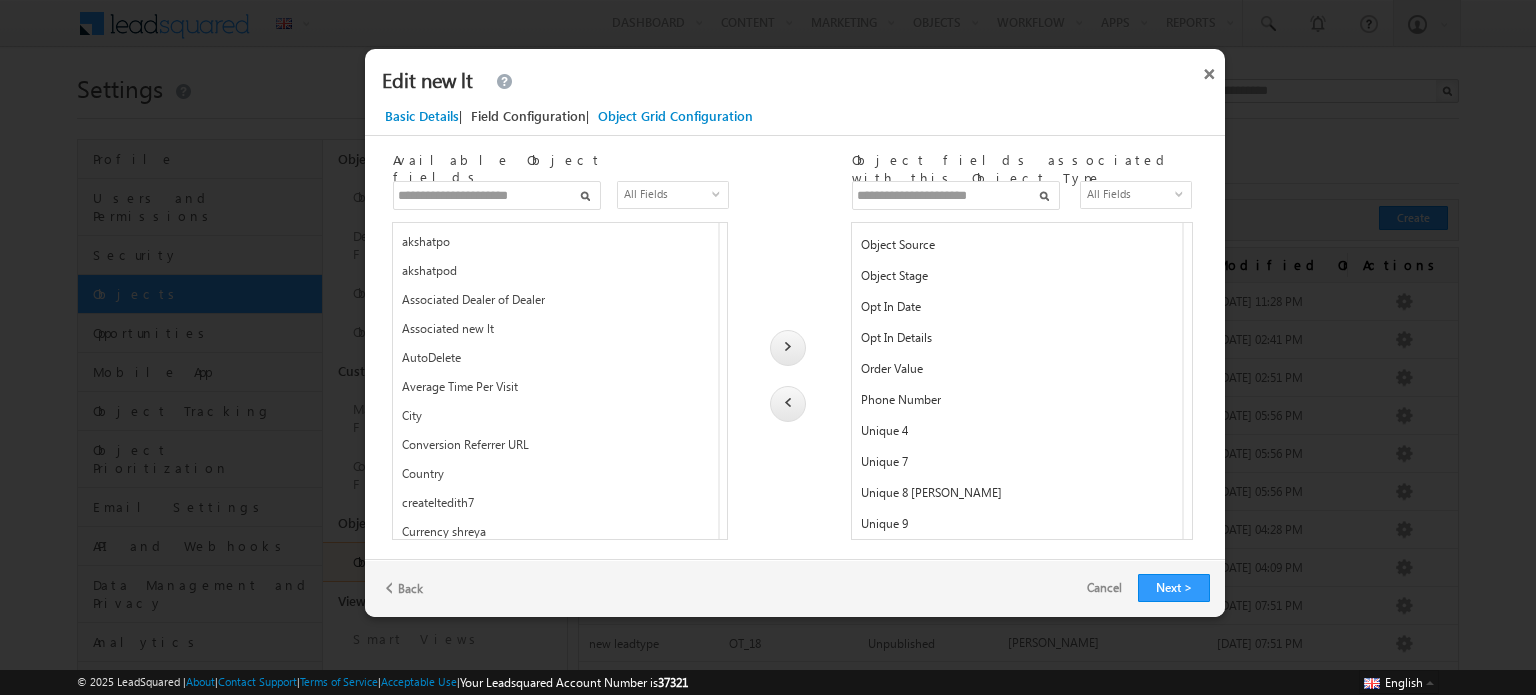 scroll, scrollTop: 1520, scrollLeft: 0, axis: vertical 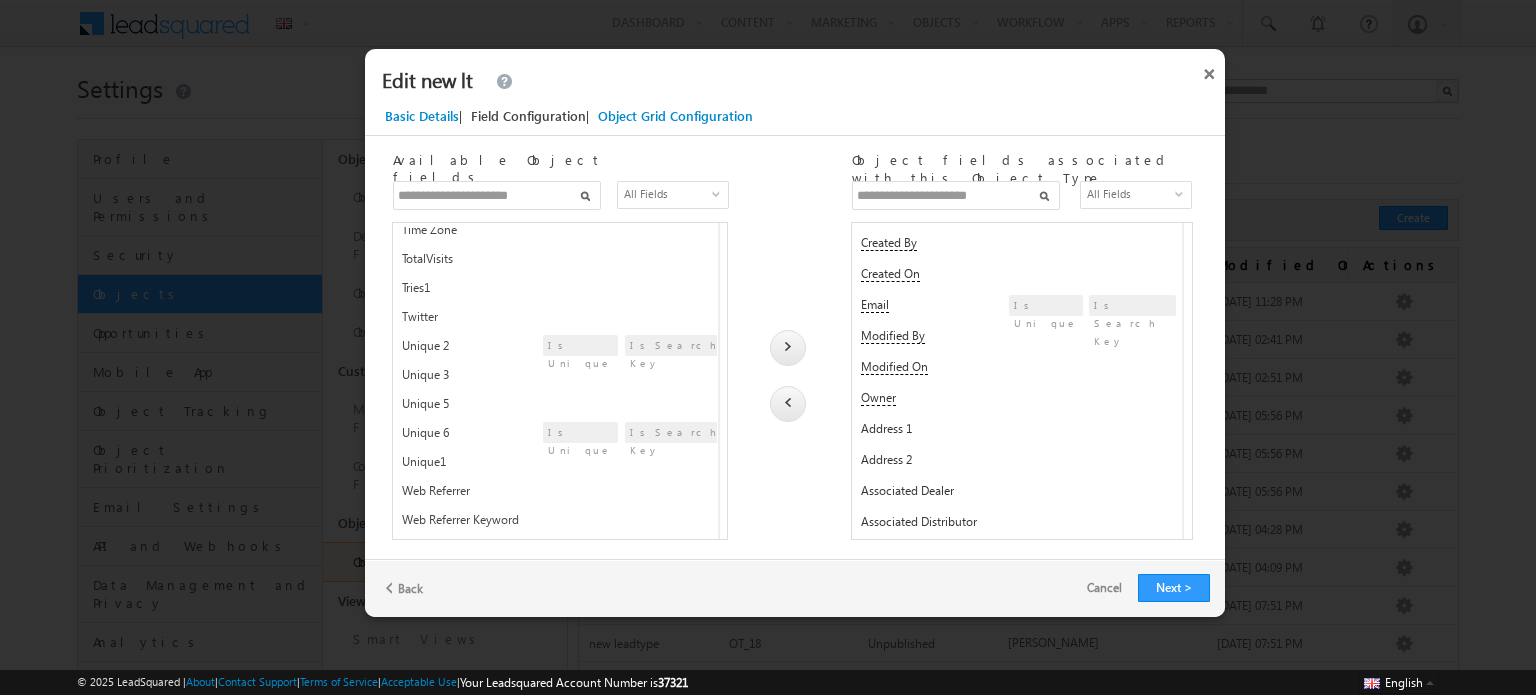 click on "Is Search Key" at bounding box center (1132, 305) 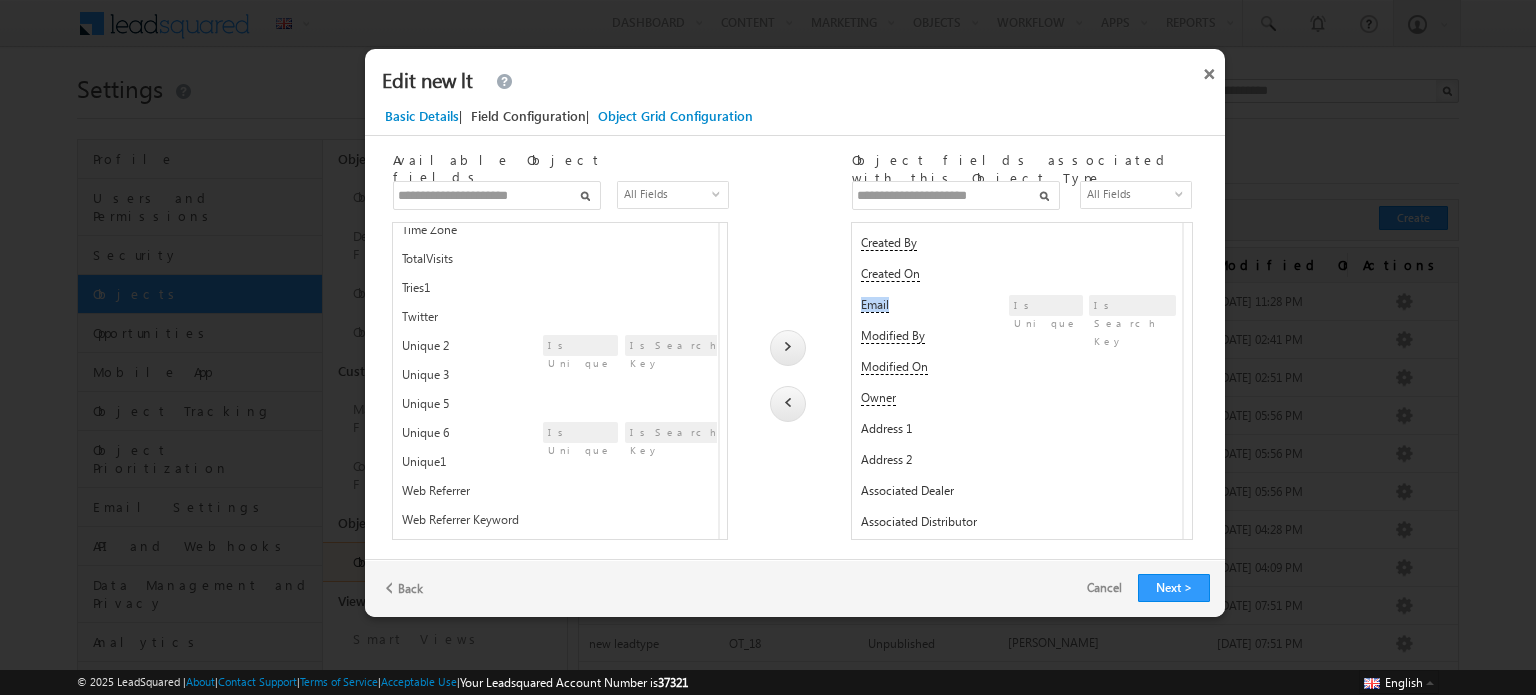 click on "Email" at bounding box center [995, 309] 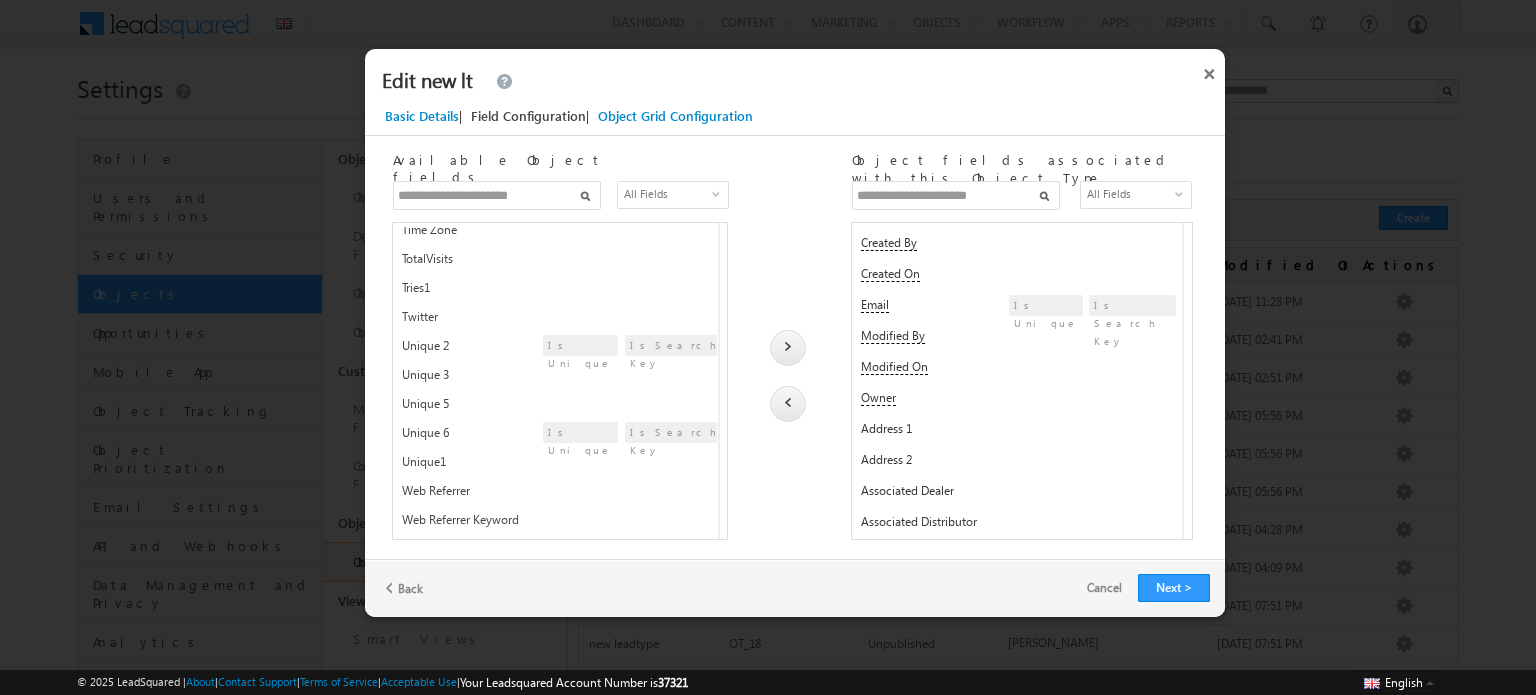 click on "Is Unique" at bounding box center (581, 432) 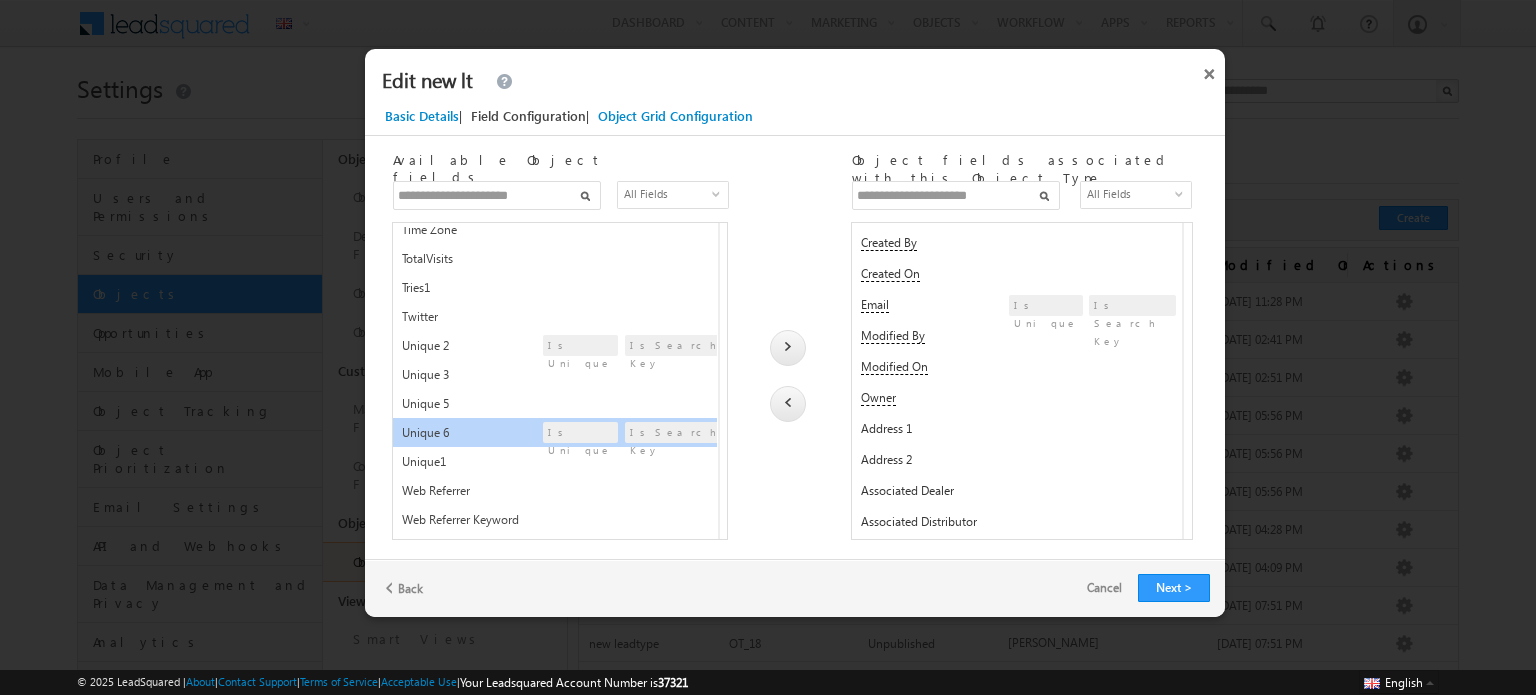 click at bounding box center (788, 348) 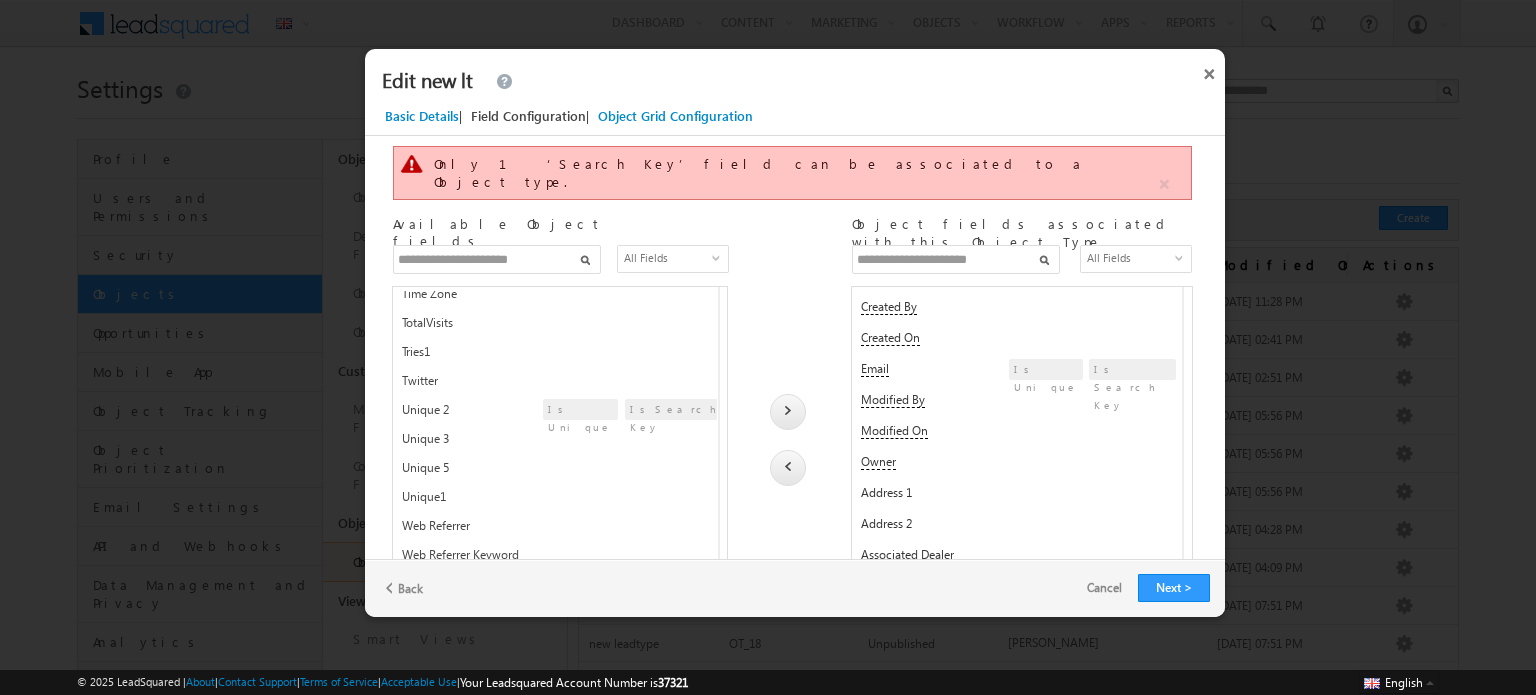click on "Email" at bounding box center (995, 373) 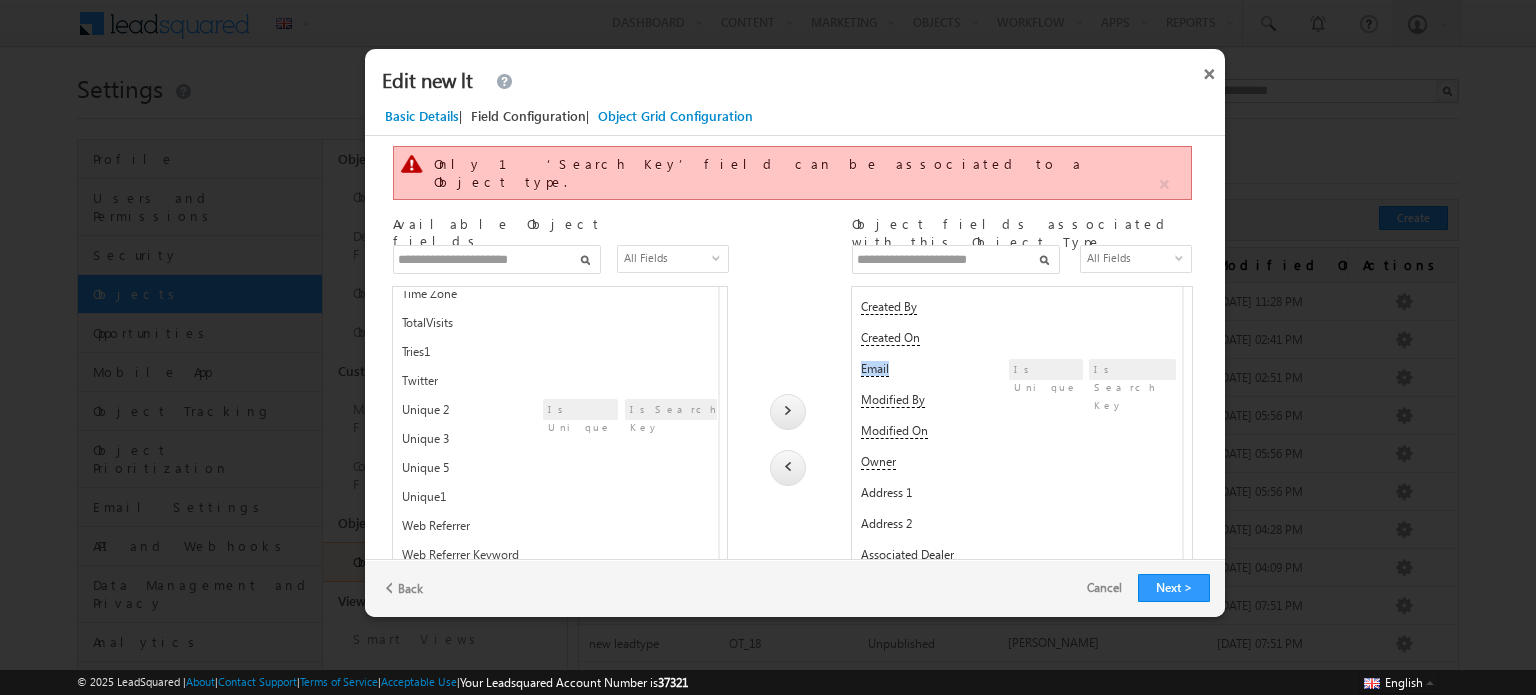 click on "Email" at bounding box center [995, 373] 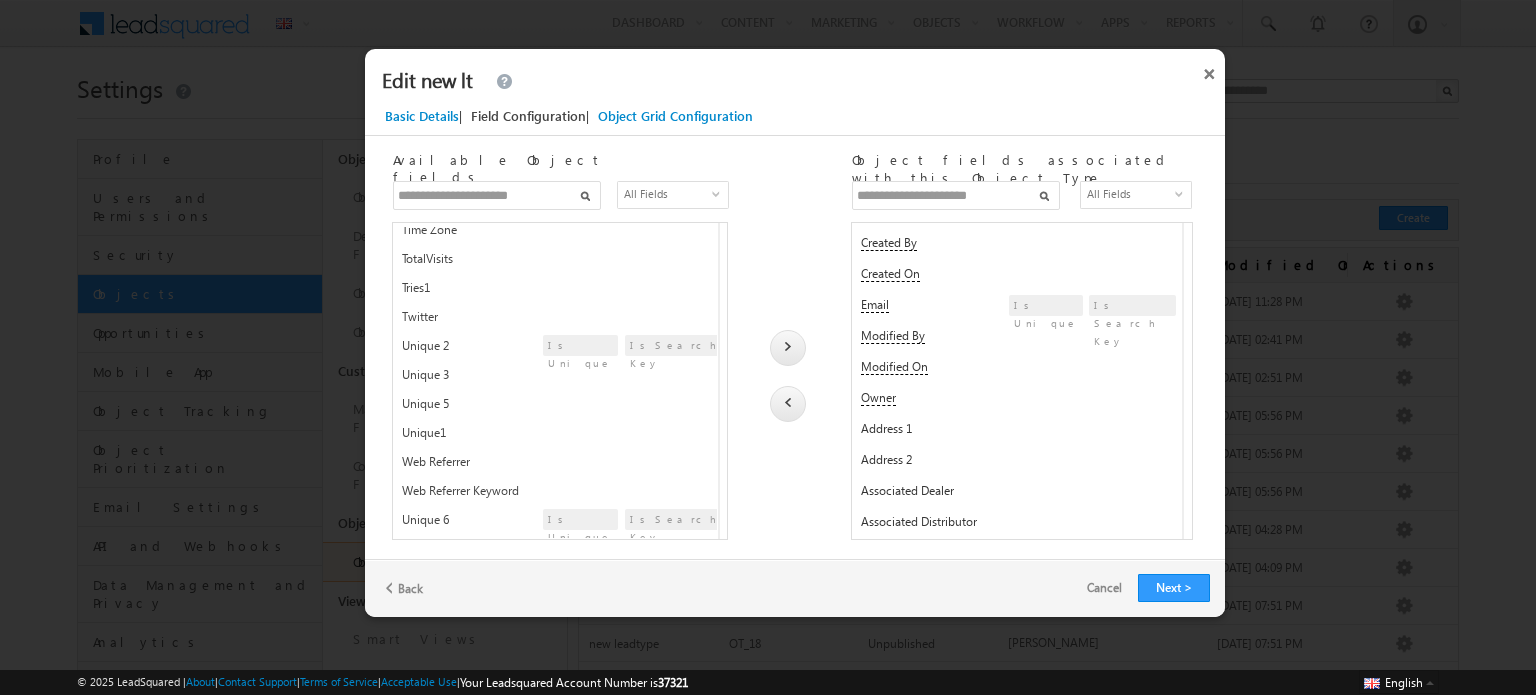 click on "All Fields" at bounding box center [1129, 194] 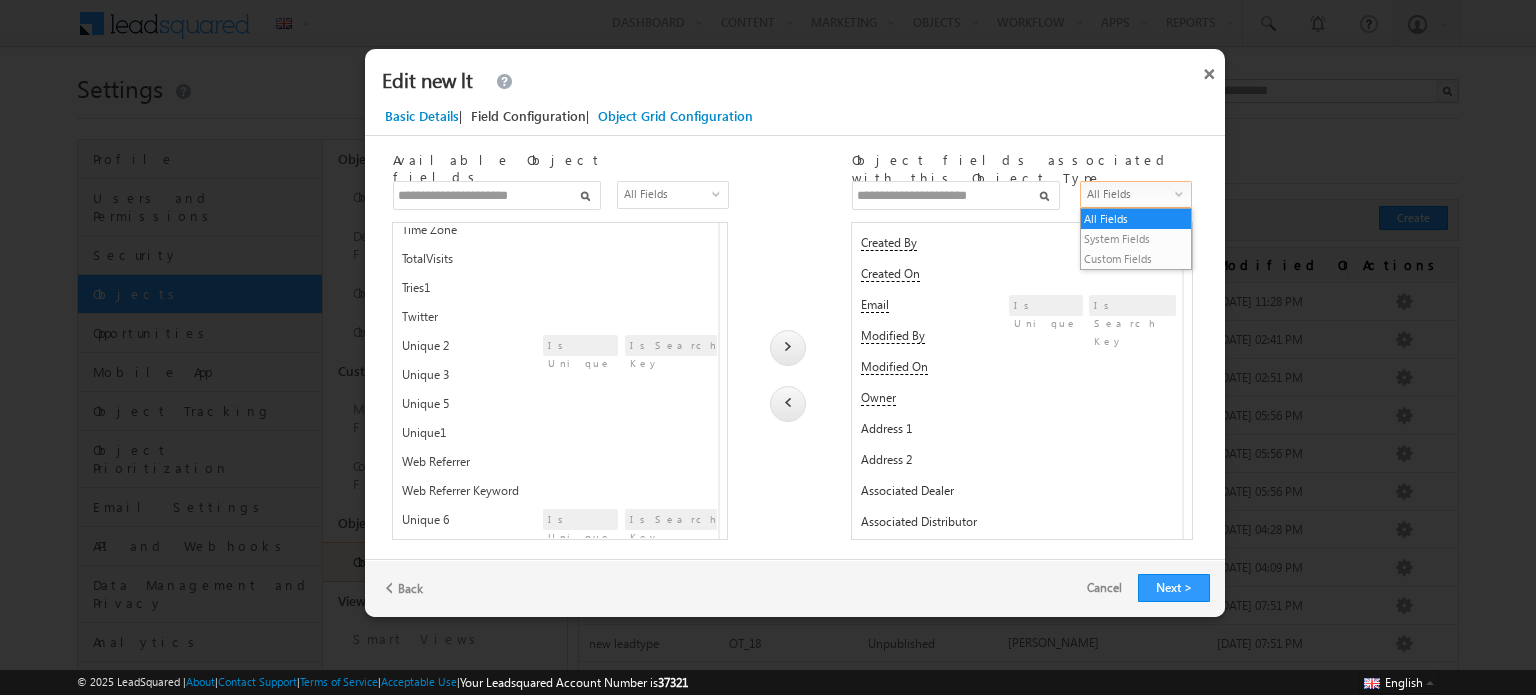 click on "All Fields" at bounding box center [1129, 194] 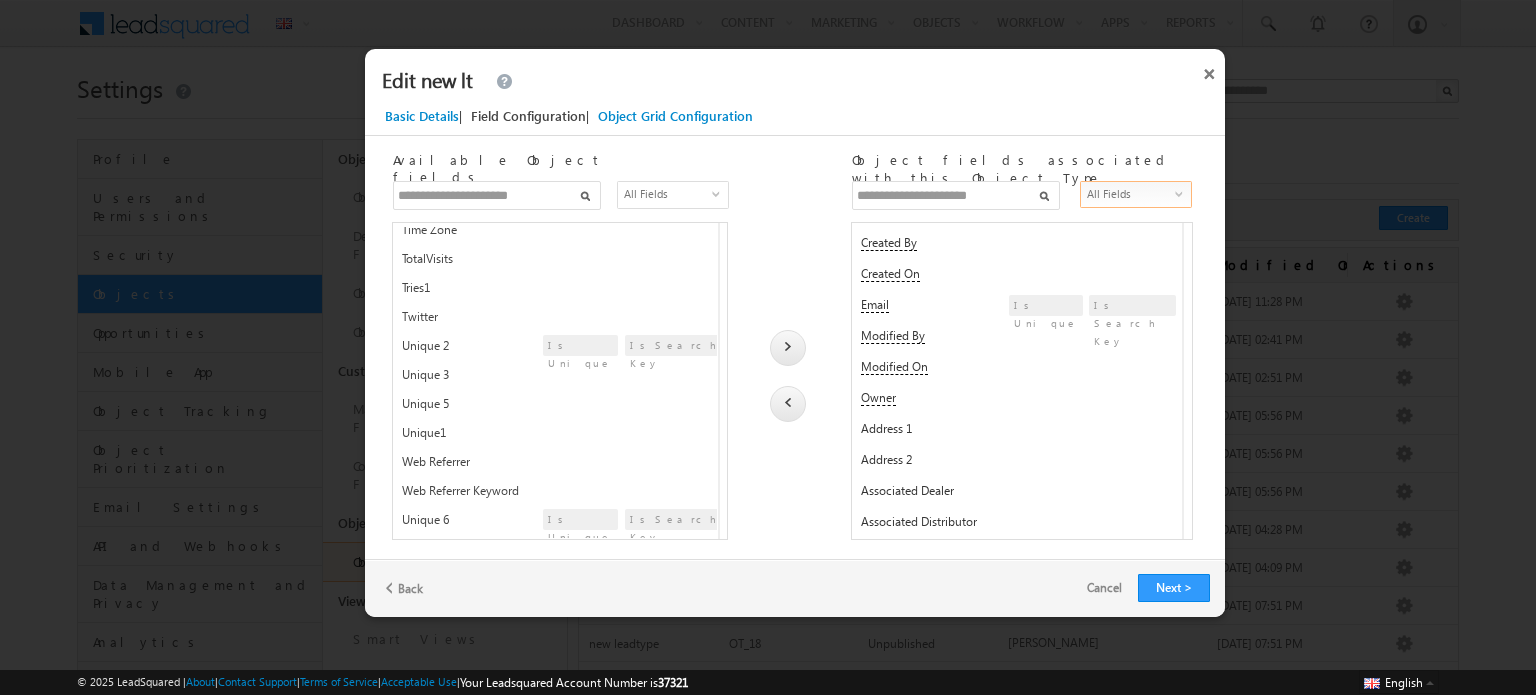 click on "**********" at bounding box center (1018, 337) 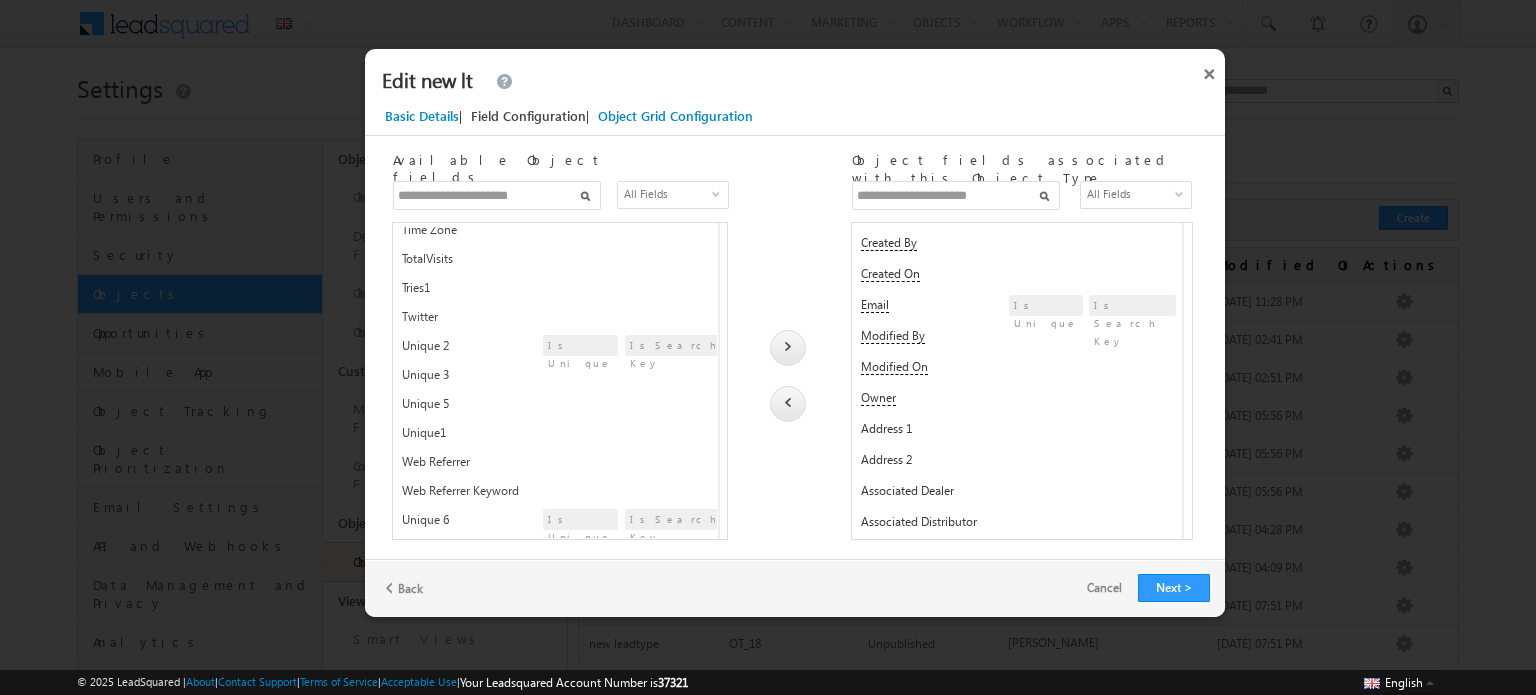 drag, startPoint x: 1023, startPoint y: 323, endPoint x: 983, endPoint y: 299, distance: 46.647614 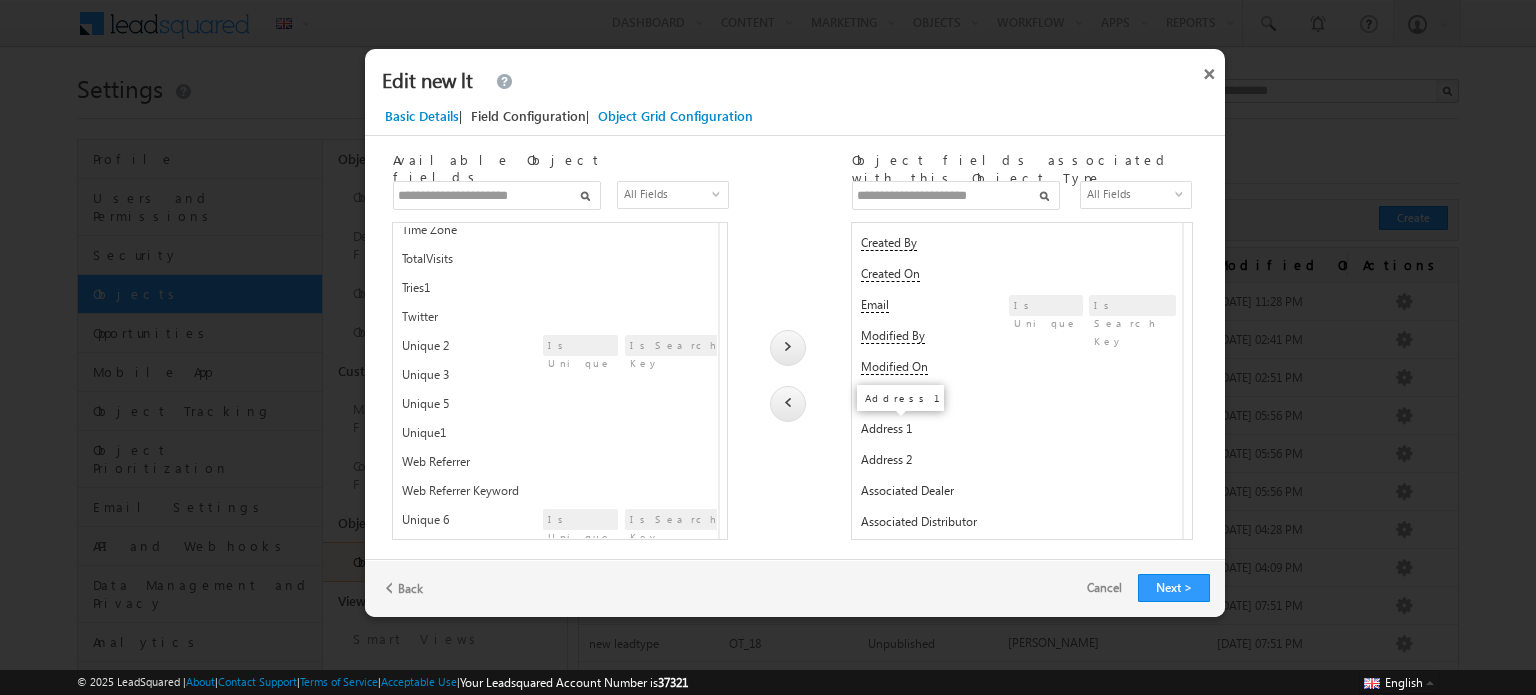 click on "Address 1" at bounding box center [886, 428] 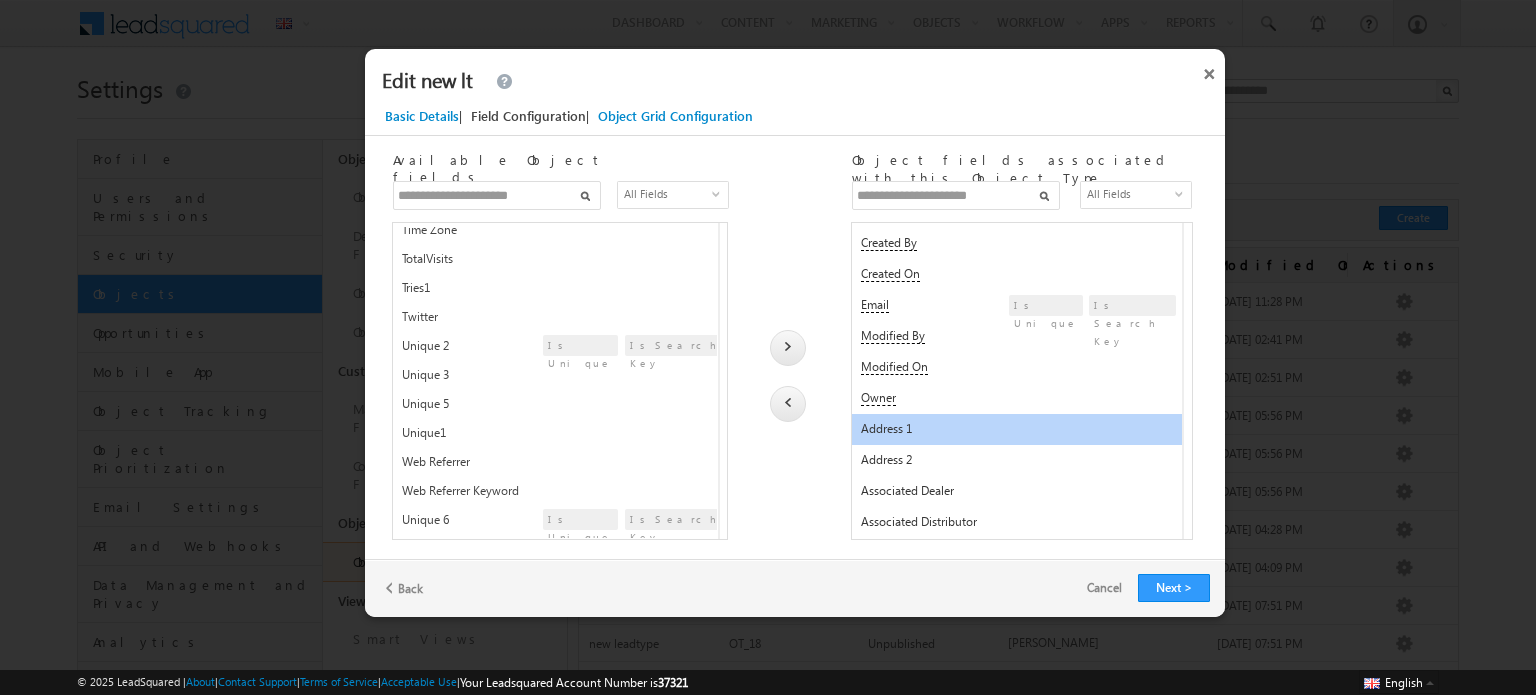 drag, startPoint x: 773, startPoint y: 407, endPoint x: 668, endPoint y: 7, distance: 413.5517 